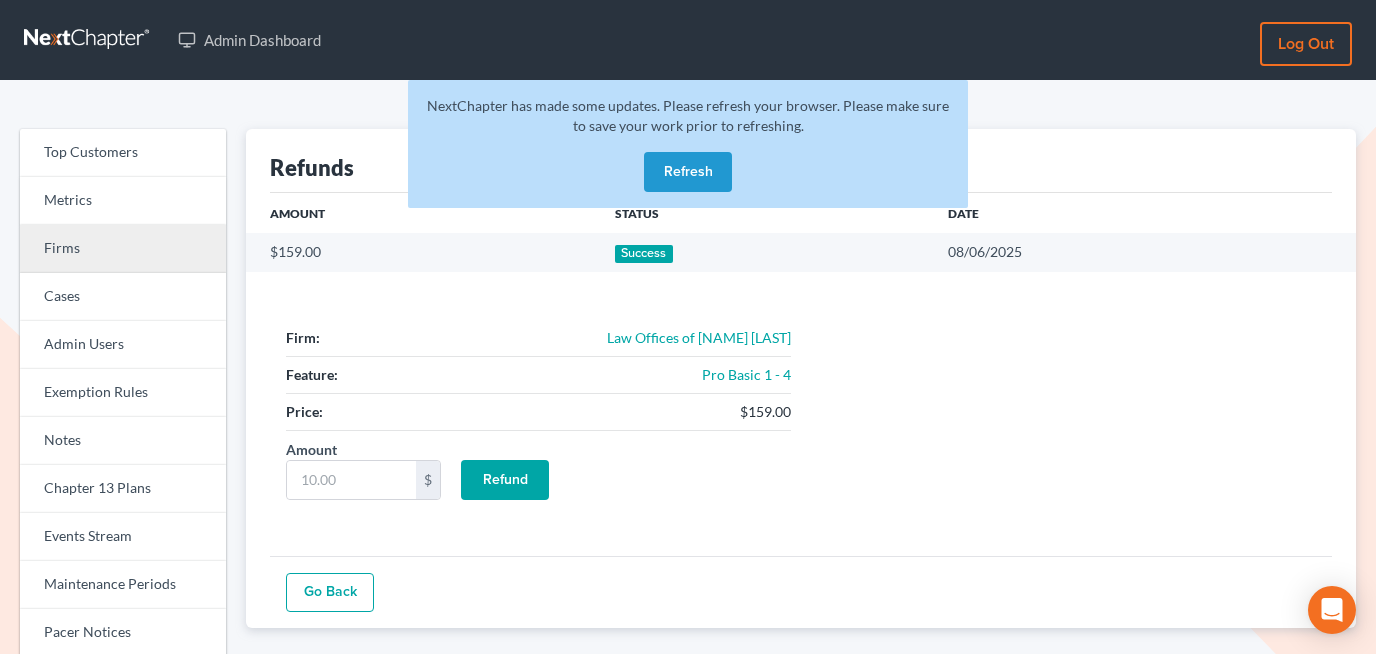 scroll, scrollTop: 0, scrollLeft: 0, axis: both 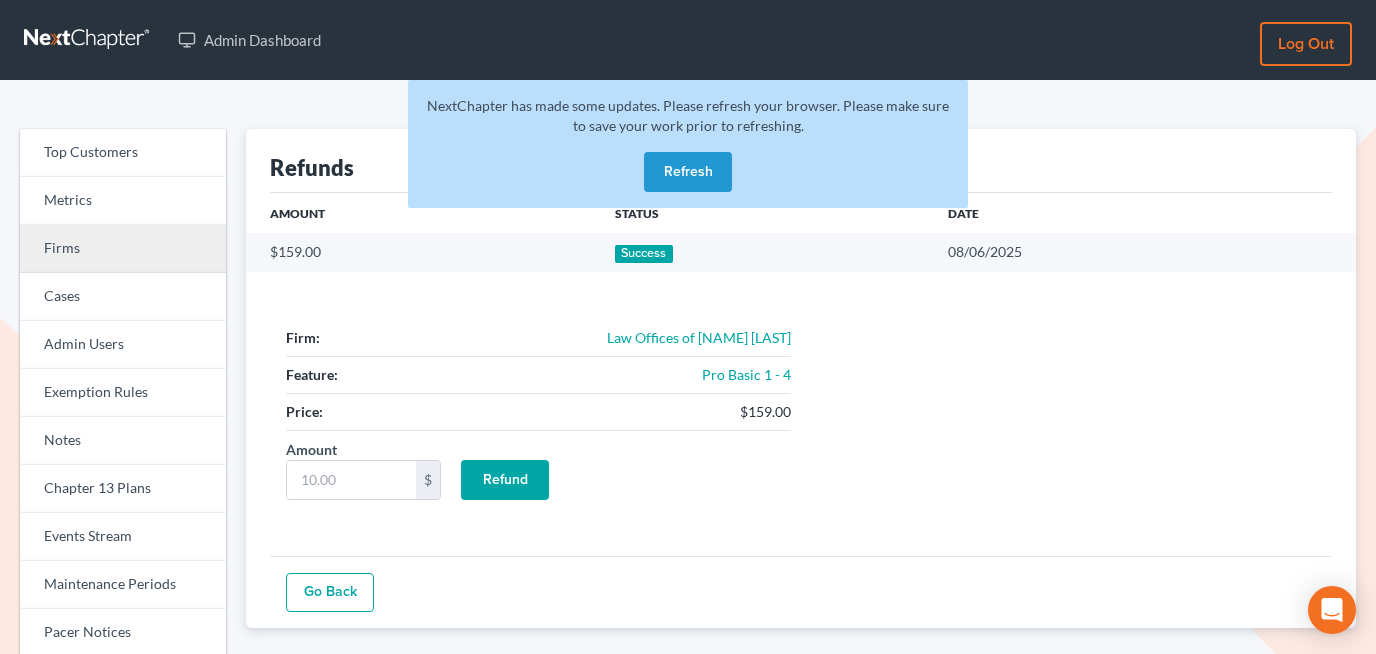 click on "Firms" at bounding box center (123, 249) 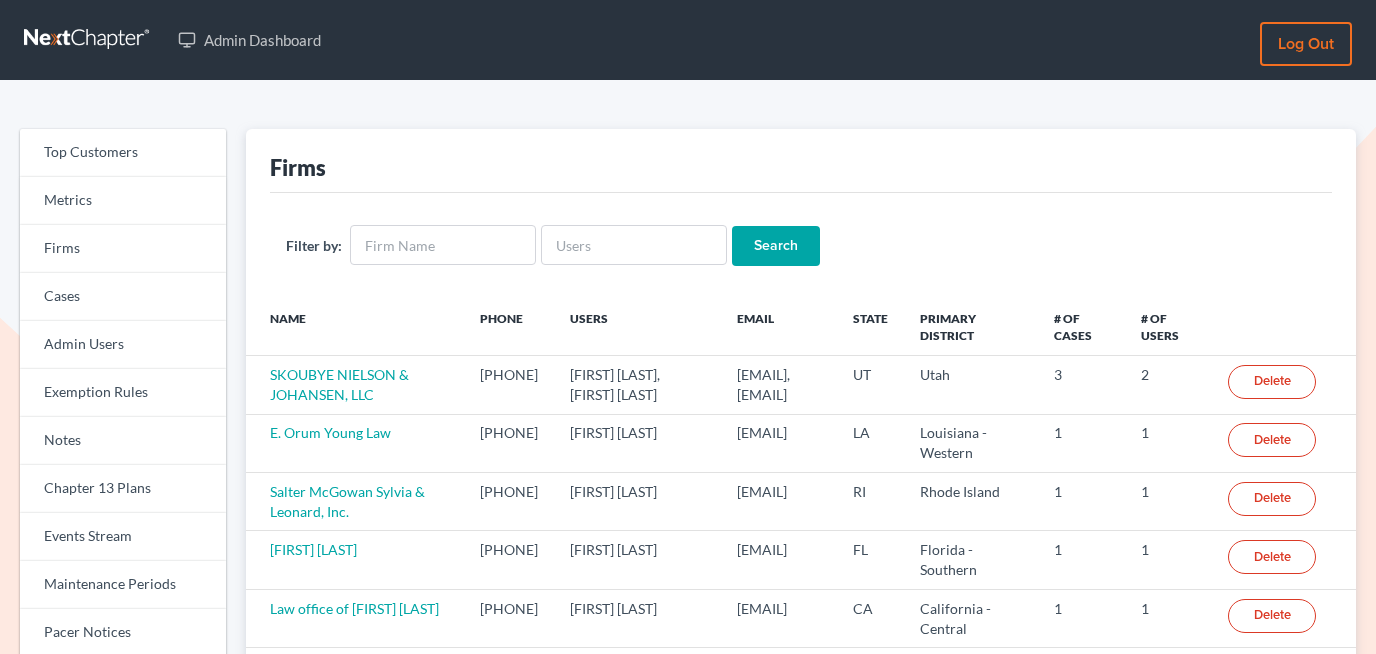 scroll, scrollTop: 0, scrollLeft: 0, axis: both 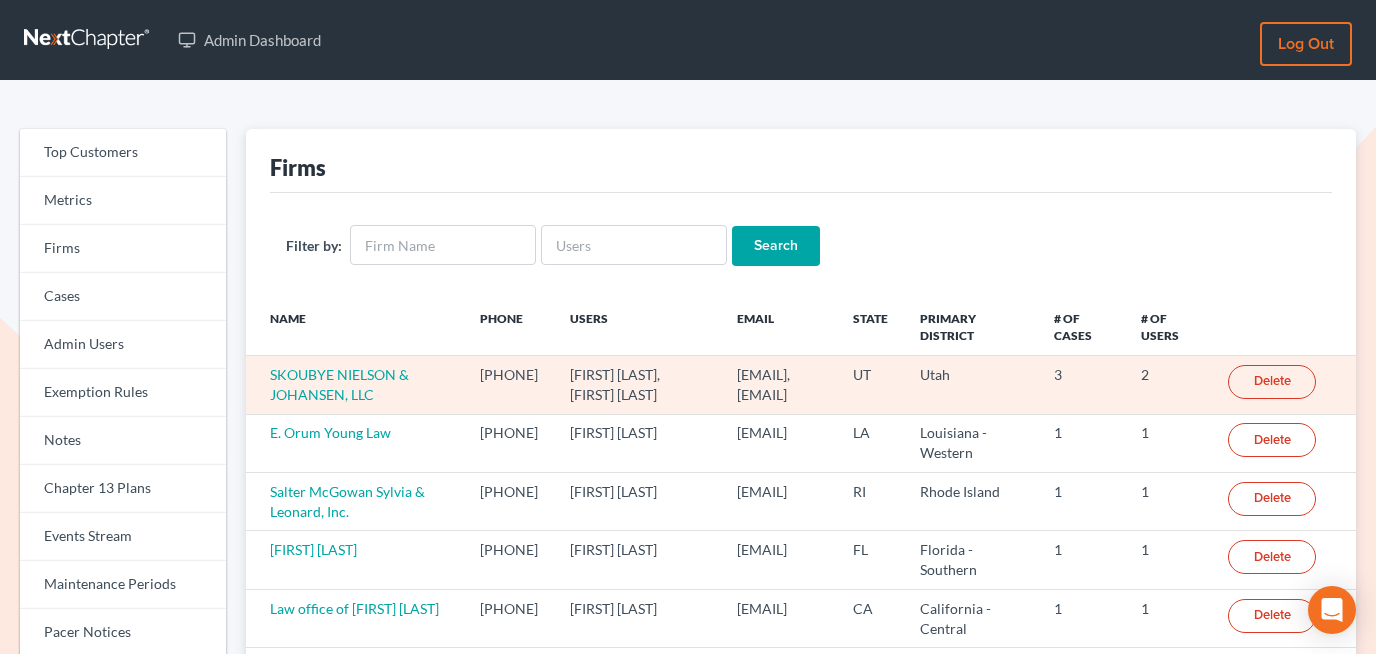 click on "SKOUBYE NIELSON & JOHANSEN, LLC" at bounding box center [355, 385] 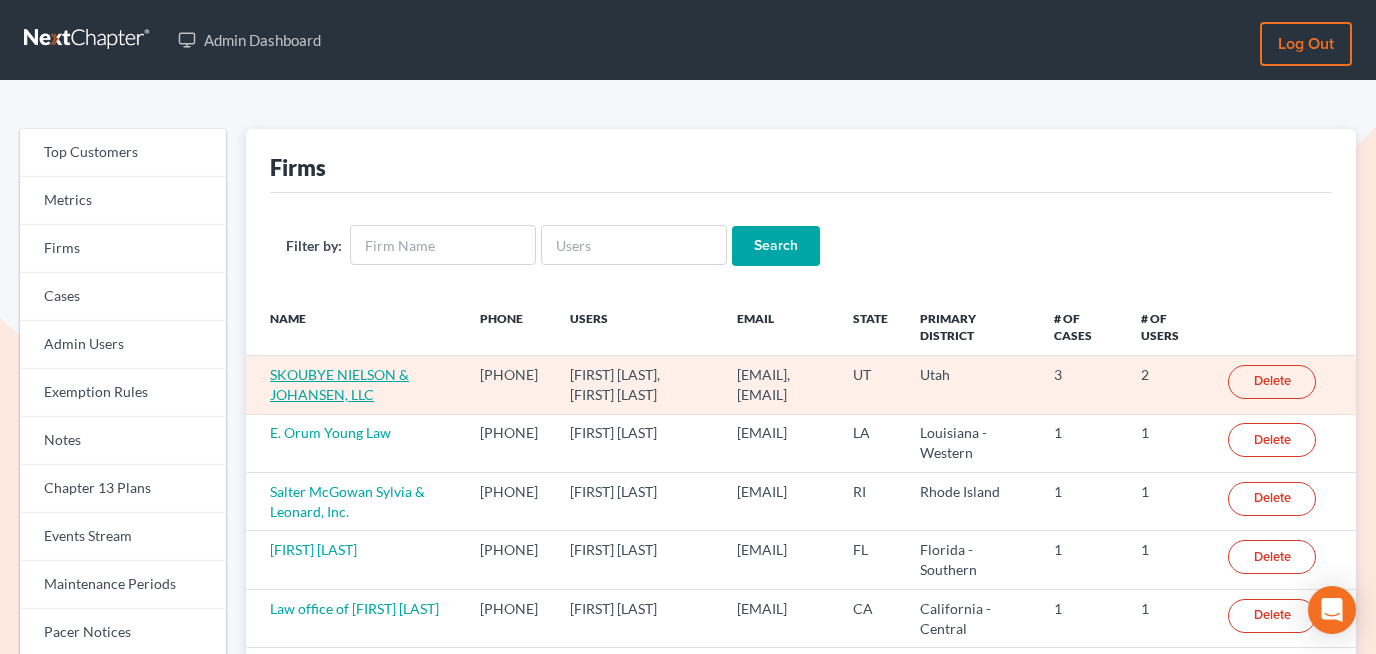 click on "SKOUBYE NIELSON & JOHANSEN, LLC" at bounding box center [339, 384] 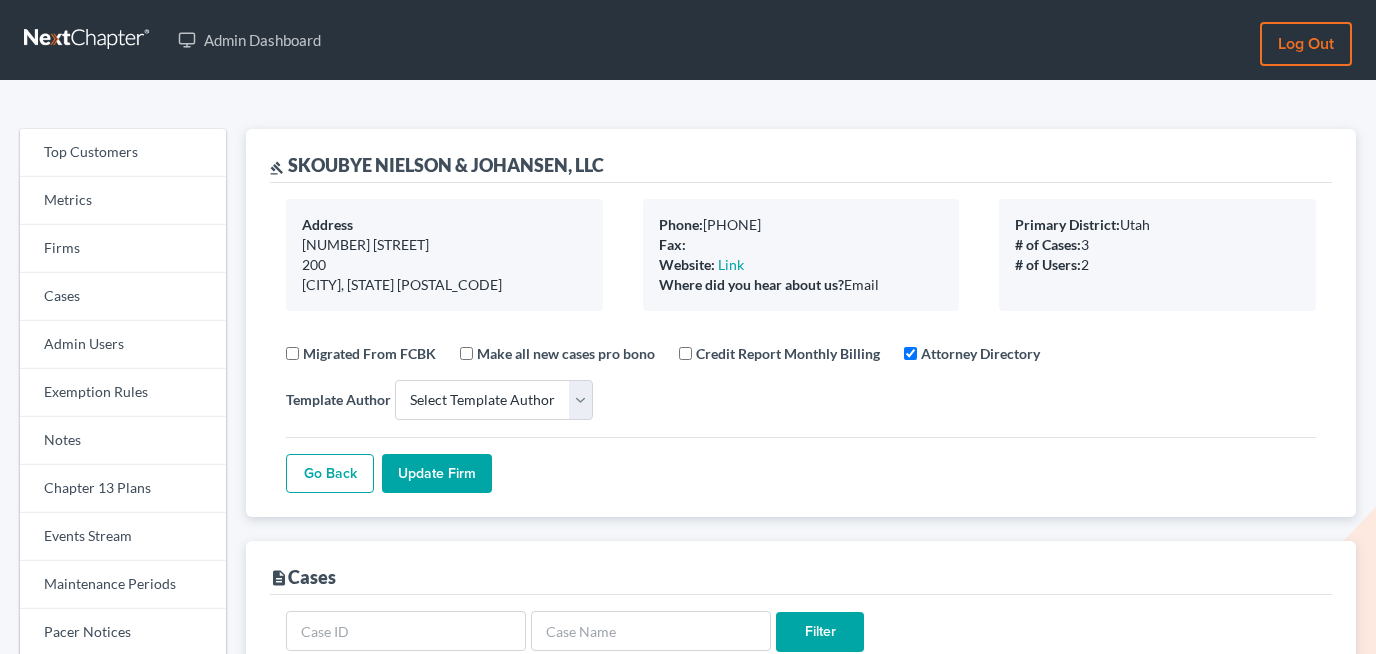 select 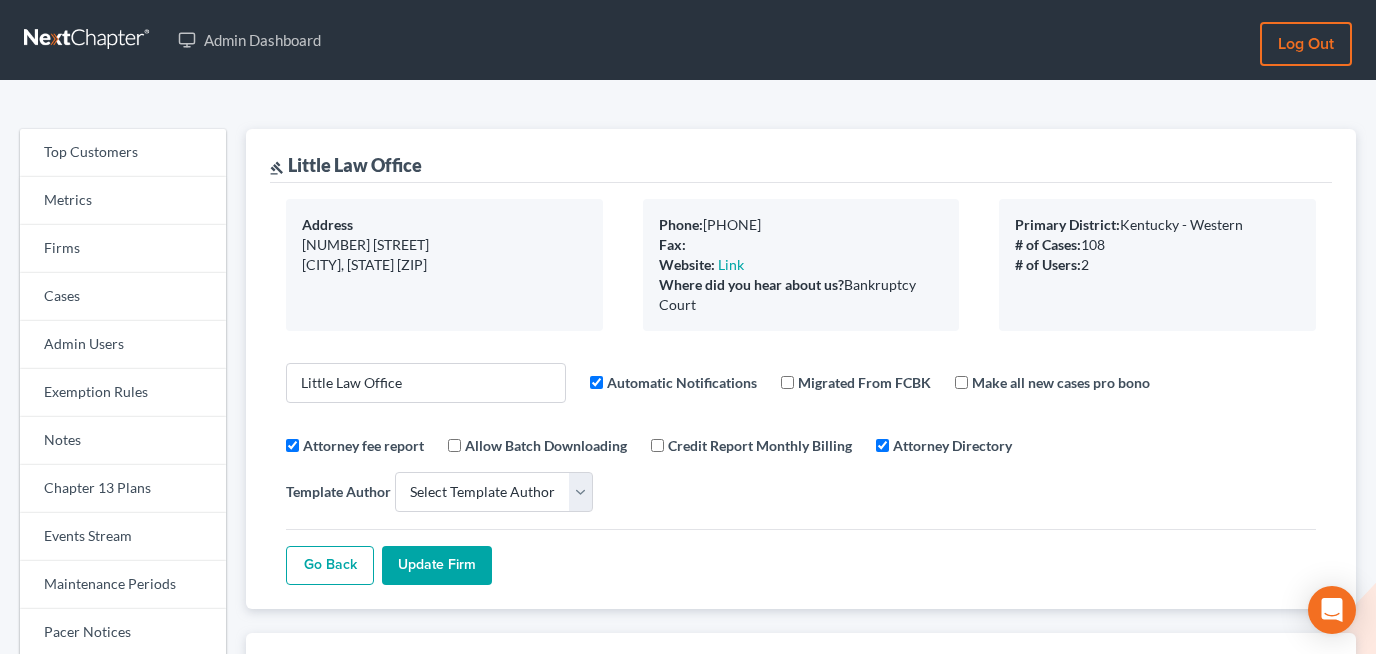 select 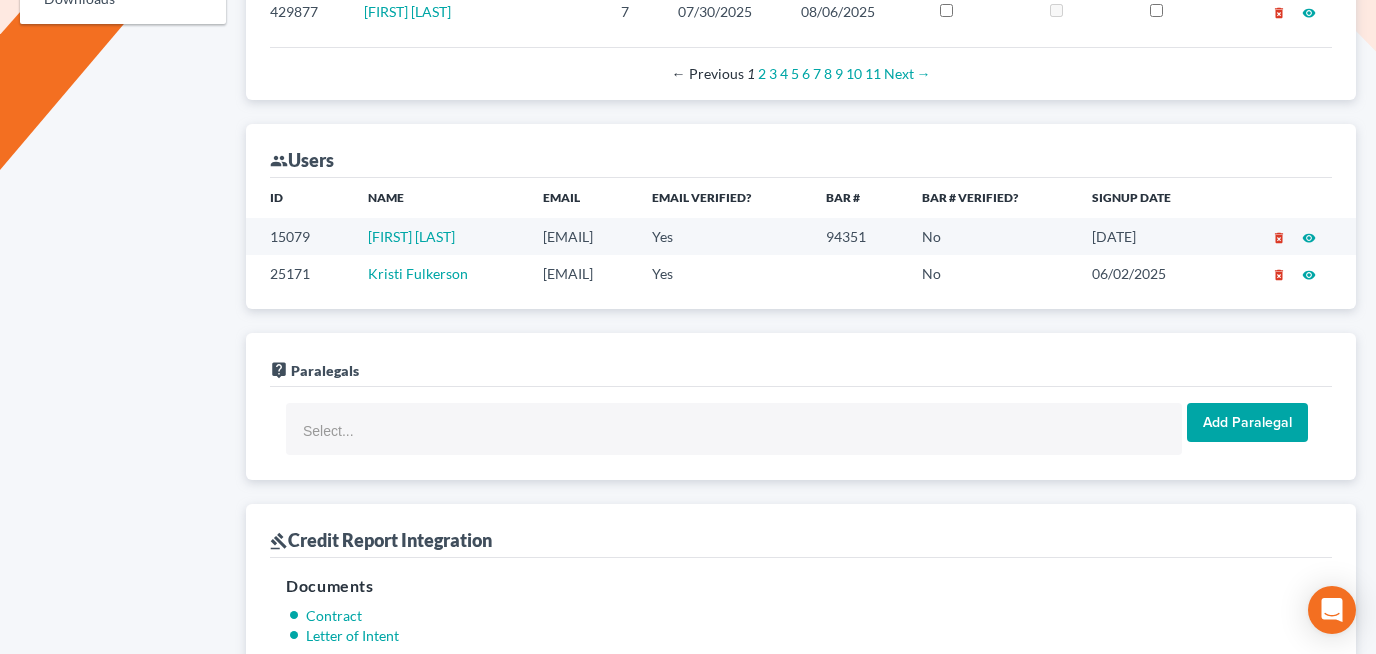 scroll, scrollTop: 1164, scrollLeft: 0, axis: vertical 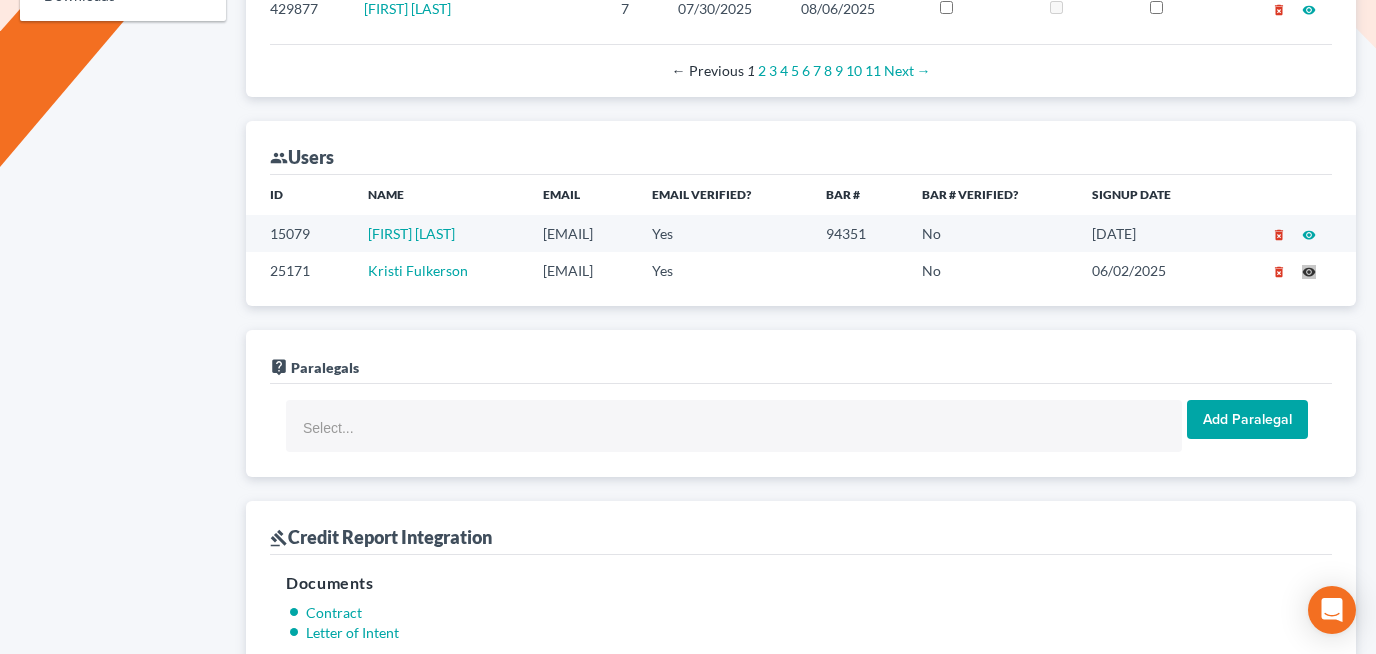 click on "Top Customers Metrics Firms Cases Admin Users Exemption Rules Notes Chapter 13 Plans Events Stream Maintenance Periods Pacer Notices Sales Billing Dashboard Generate Login Code Filing Templates Doc Creator Templates Sali Fields Virtual Paralegal Offers Virtual Paralegal Cases System Settings Mail Templates Downloads gavel Little Law Office Address 33 E. Broadway Madisonville, KY 42431 Phone:  2708210711 Fax:   Website:   Link Where did you hear about us?  Bankruptcy Court Primary District:  Kentucky - Western # of Cases:  108 # of Users:  2 Little Law Office Automatic Notifications Migrated From FCBK Make all new cases pro bono Attorney fee report Allow Batch Downloading Credit Report Monthly Billing Attorney Directory Template Author Select Template Author
Carolyn  Elefant
Cathy  Underwood
Sara Taylor Go Back Update Firm description  Cases Filter ID Debtor(s) Ch Created On Last Updated ProBono CR Reset Reset ECF 420460 Steve Mack 7 06/02/2025 08/06/2025 delete_forever visibility 409958 7 03/24/2025 13" at bounding box center [688, 641] 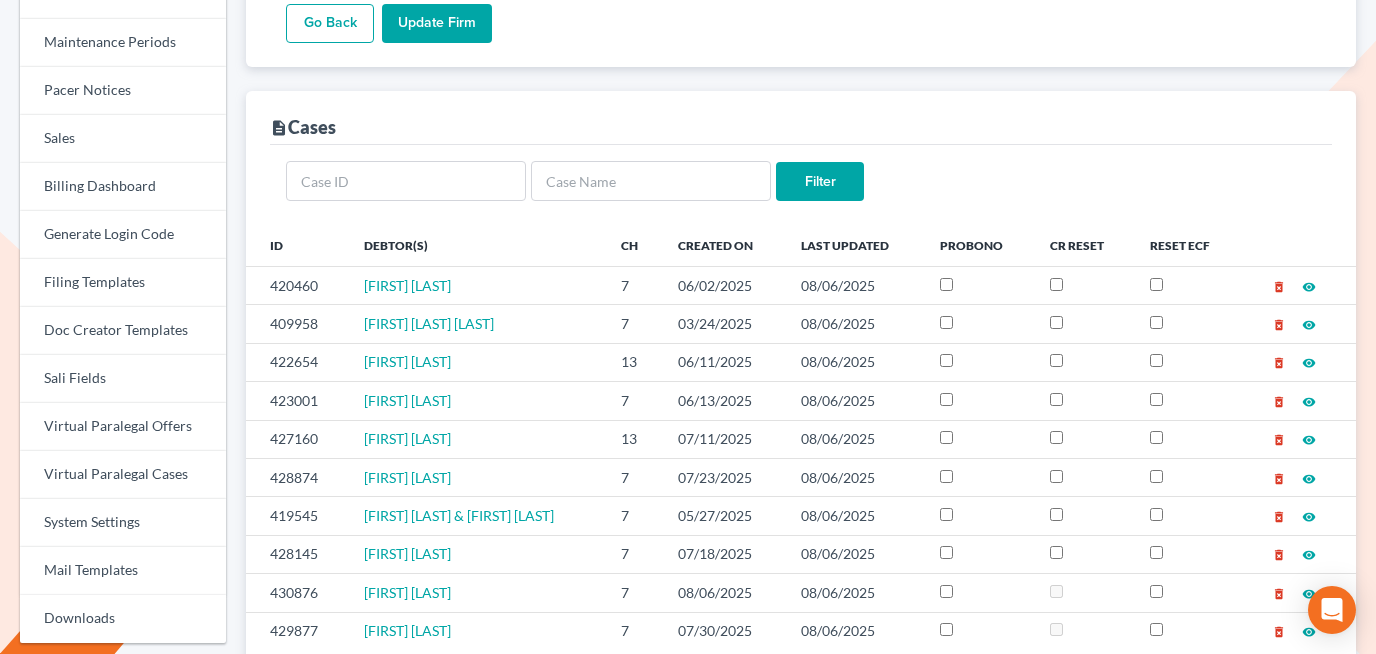 scroll, scrollTop: 540, scrollLeft: 0, axis: vertical 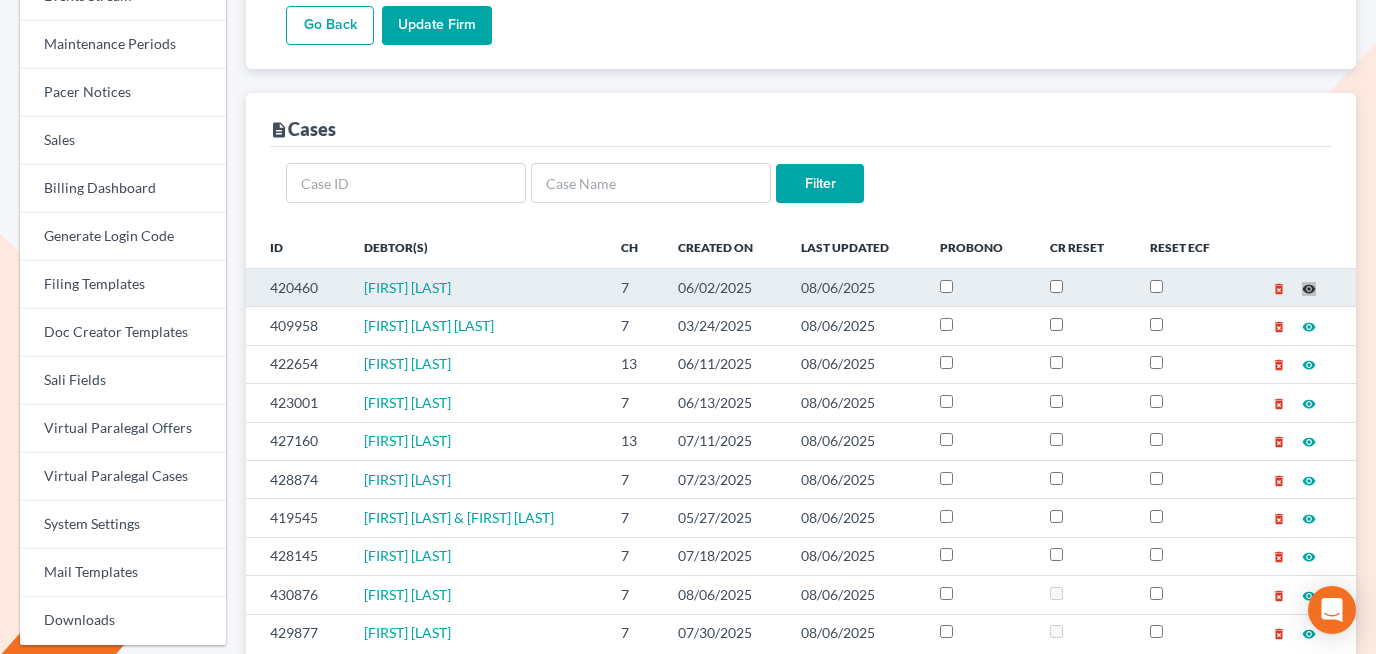 click on "Top Customers Metrics Firms Cases Admin Users Exemption Rules Notes Chapter 13 Plans Events Stream Maintenance Periods Pacer Notices Sales Billing Dashboard Generate Login Code Filing Templates Doc Creator Templates Sali Fields Virtual Paralegal Offers Virtual Paralegal Cases System Settings Mail Templates Downloads gavel Little Law Office Address 33 E. Broadway Madisonville, KY 42431 Phone:  2708210711 Fax:   Website:   Link Where did you hear about us?  Bankruptcy Court Primary District:  Kentucky - Western # of Cases:  108 # of Users:  2 Little Law Office Automatic Notifications Migrated From FCBK Make all new cases pro bono Attorney fee report Allow Batch Downloading Credit Report Monthly Billing Attorney Directory Template Author Select Template Author
Carolyn  Elefant
Cathy  Underwood
Sara Taylor Go Back Update Firm description  Cases Filter ID Debtor(s) Ch Created On Last Updated ProBono CR Reset Reset ECF 420460 Steve Mack 7 06/02/2025 08/06/2025 delete_forever visibility 409958 7 03/24/2025 13" at bounding box center [688, 1265] 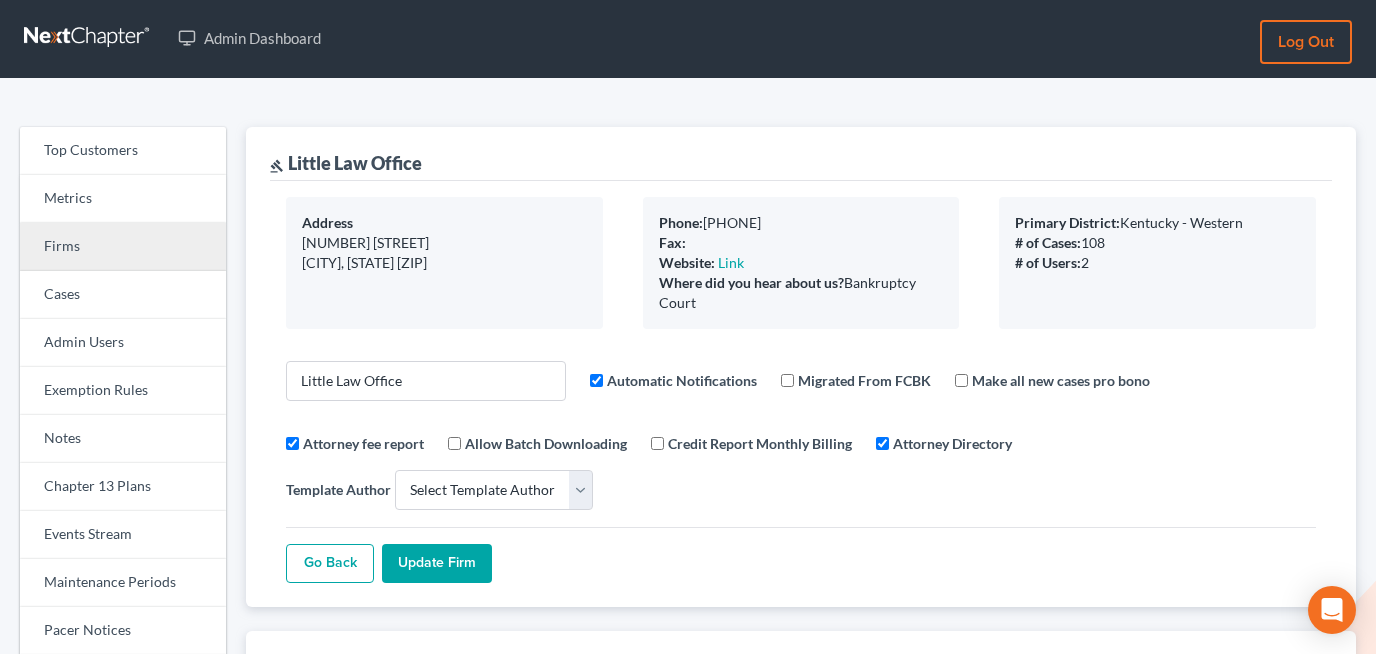 scroll, scrollTop: 0, scrollLeft: 0, axis: both 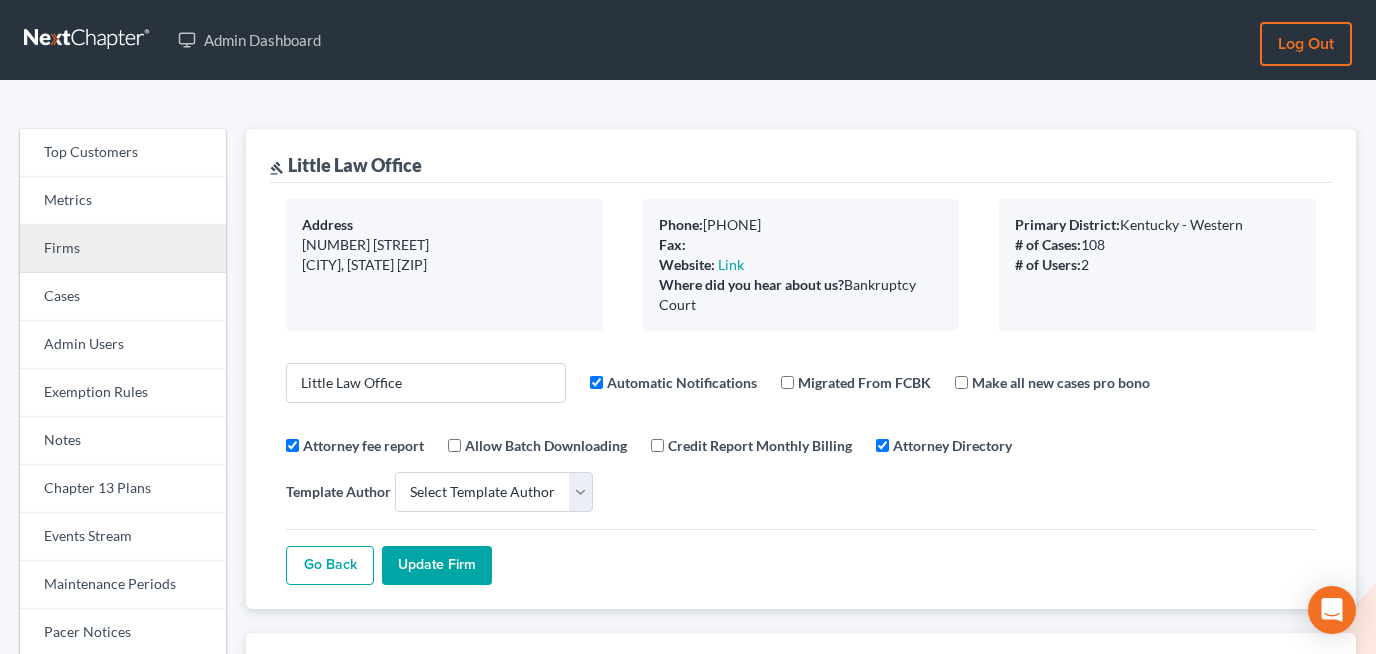 click on "Firms" at bounding box center (123, 249) 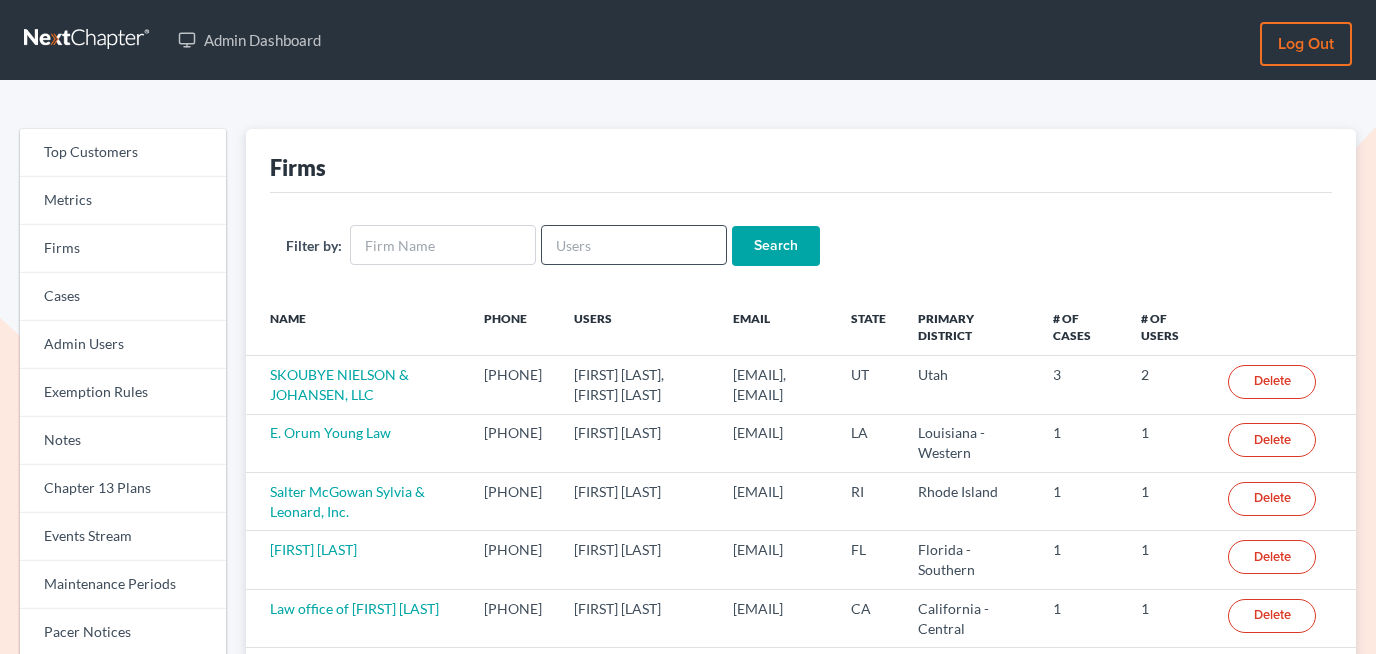 scroll, scrollTop: 0, scrollLeft: 0, axis: both 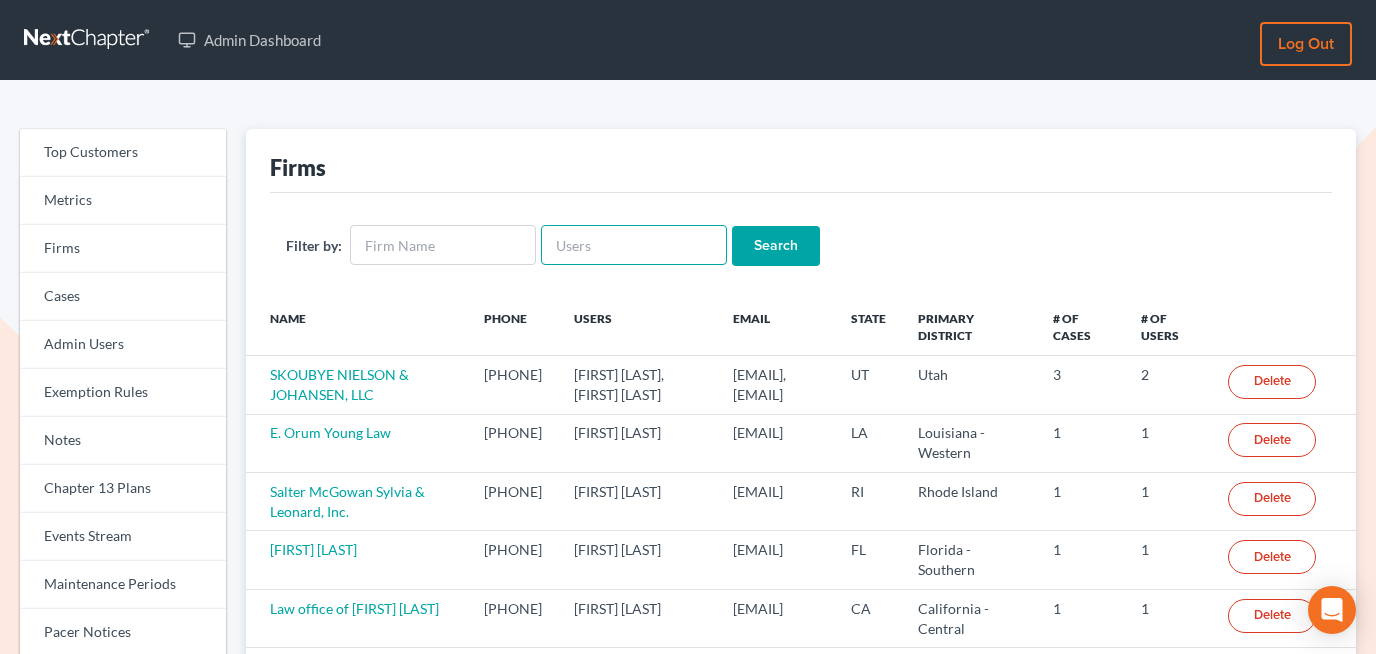 click at bounding box center (634, 245) 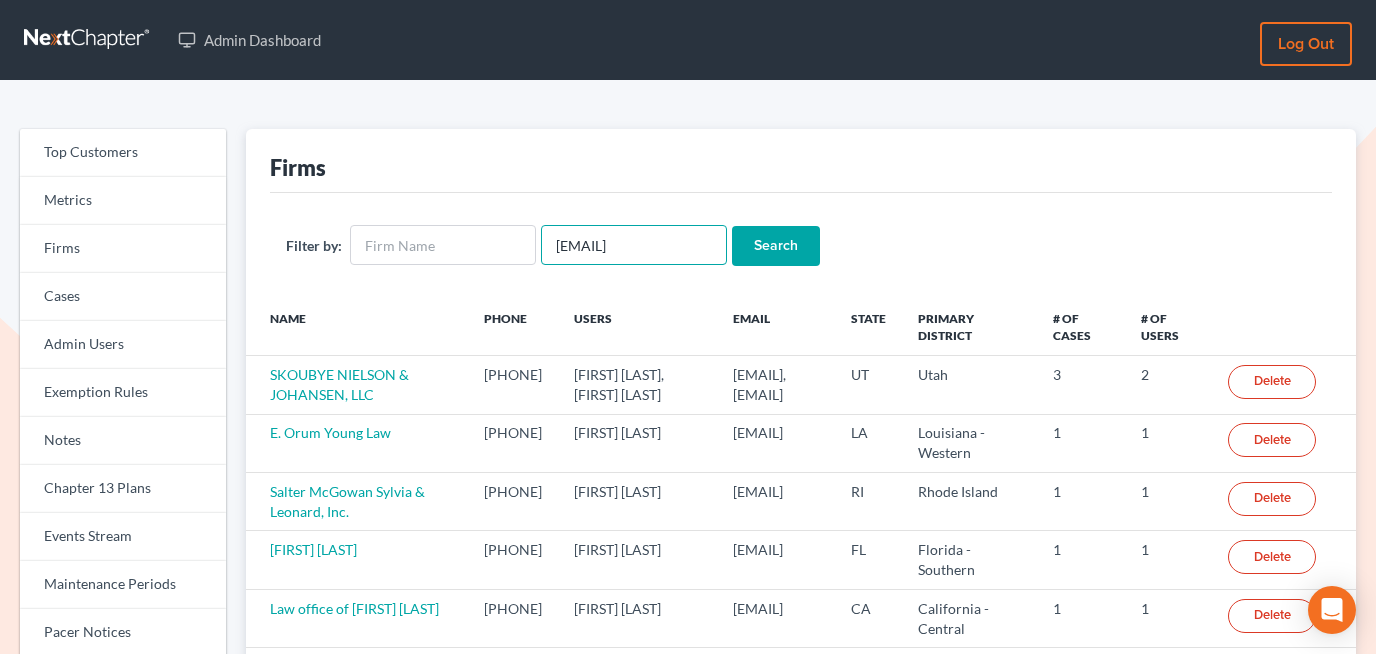 scroll, scrollTop: 0, scrollLeft: 1, axis: horizontal 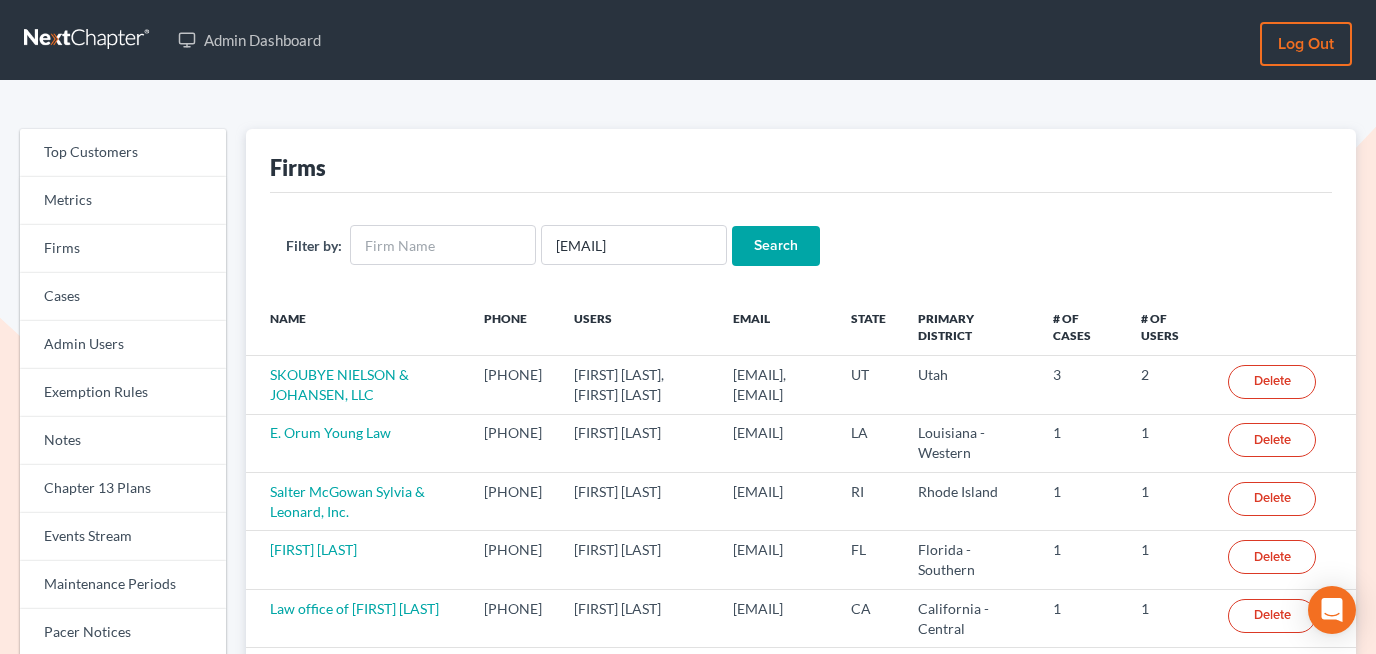 click on "Search" at bounding box center [776, 246] 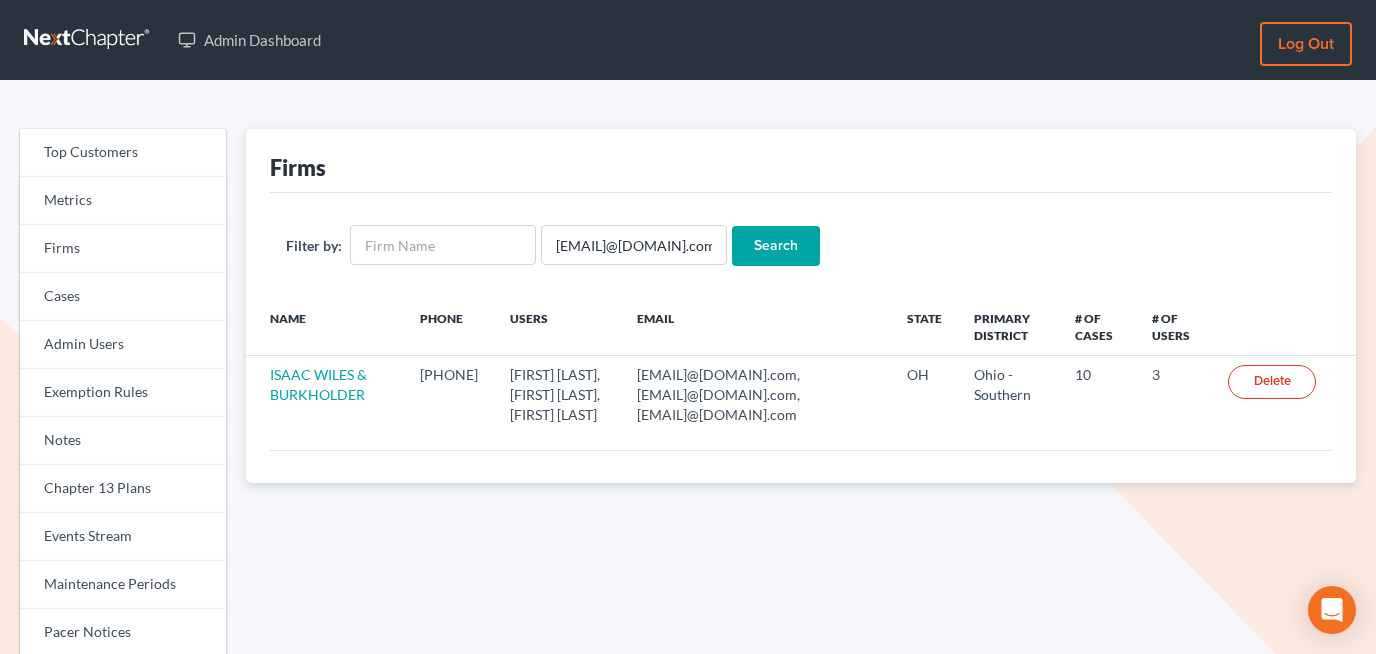 scroll, scrollTop: 0, scrollLeft: 0, axis: both 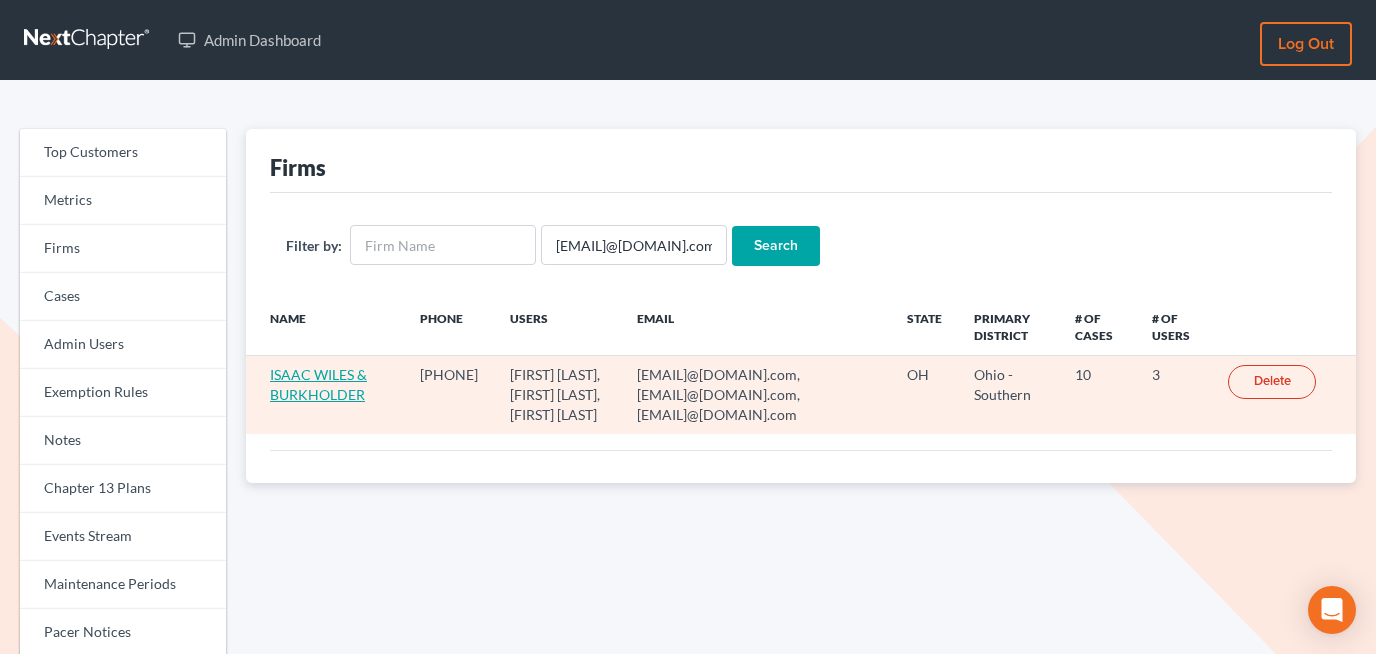click on "ISAAC WILES & BURKHOLDER" at bounding box center [318, 384] 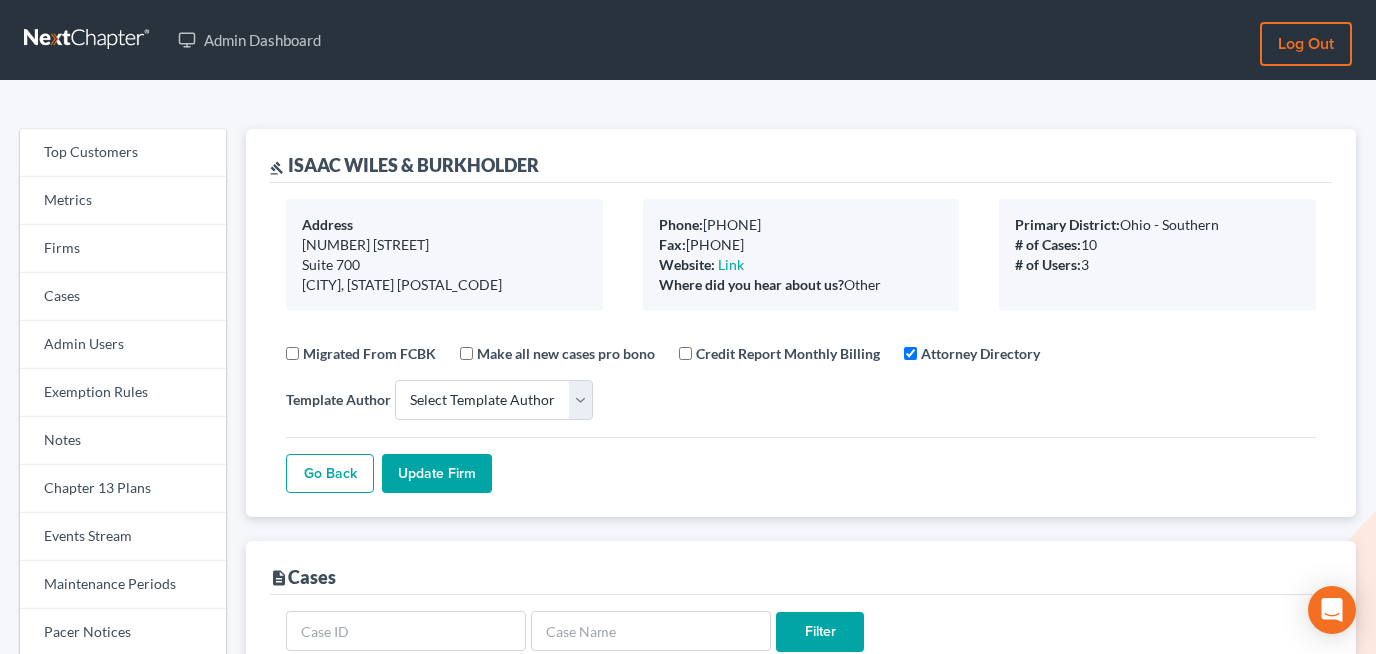 select 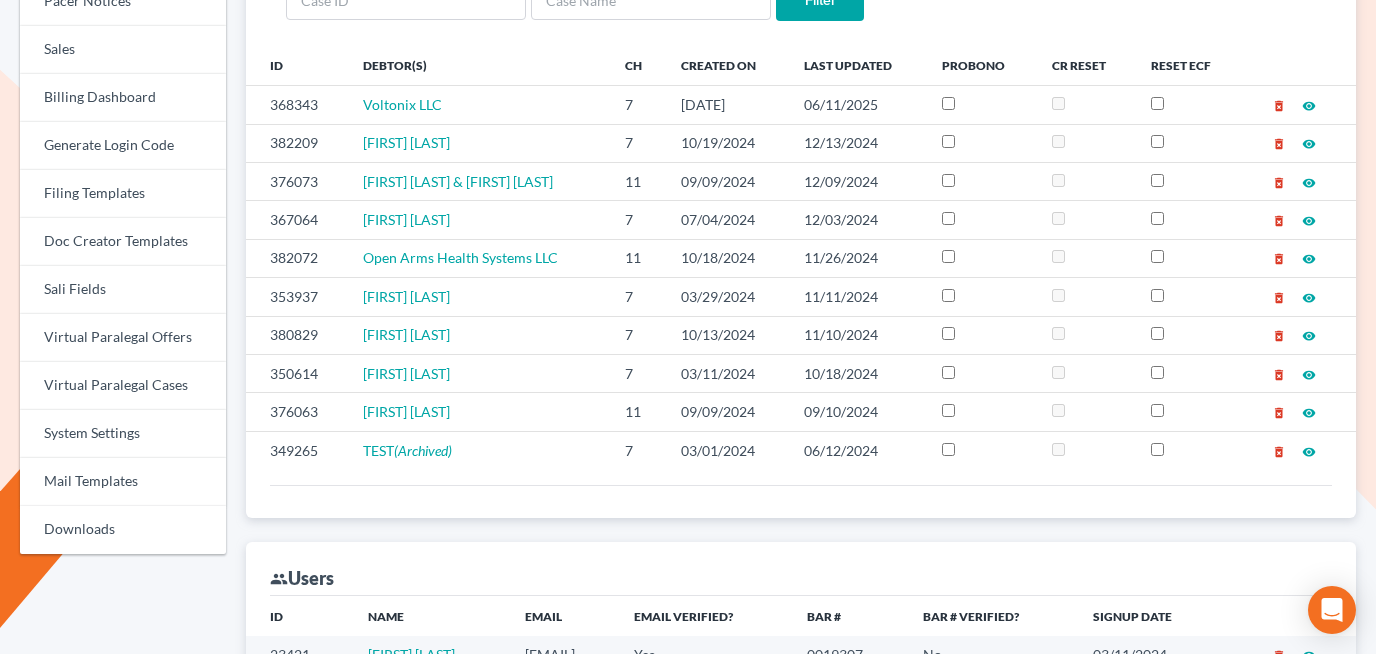 scroll, scrollTop: 0, scrollLeft: 0, axis: both 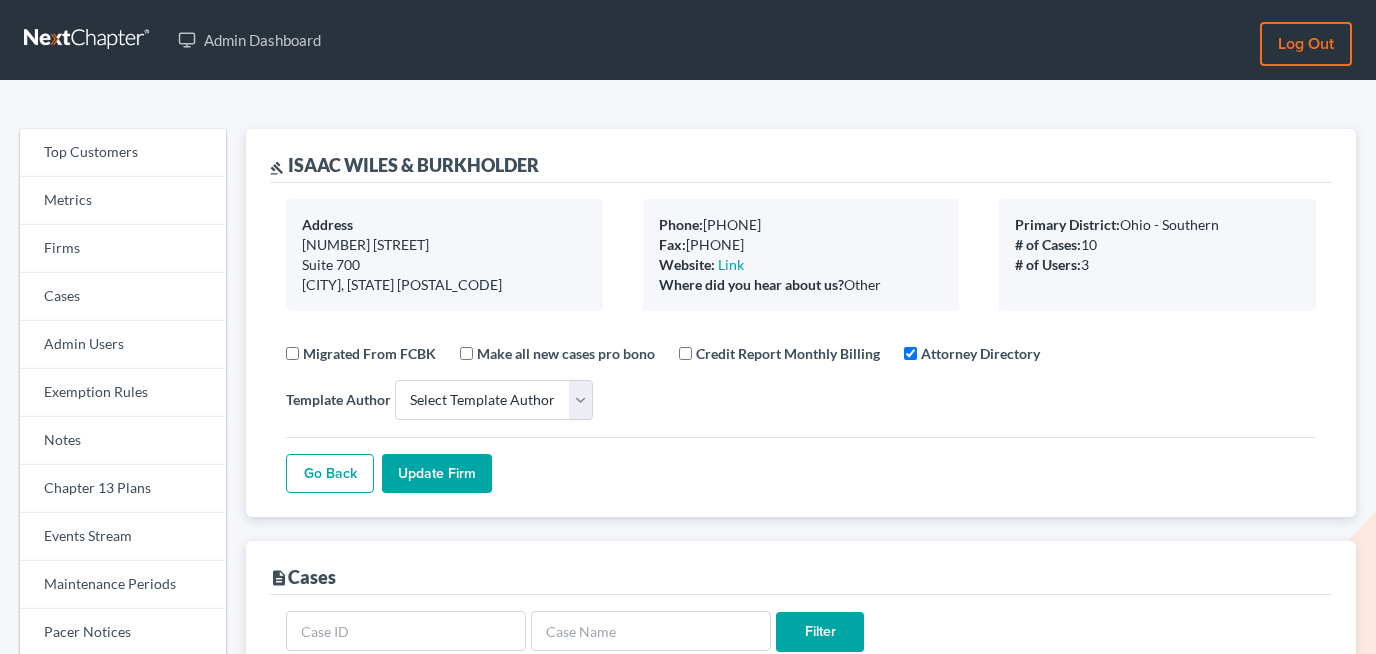 select 